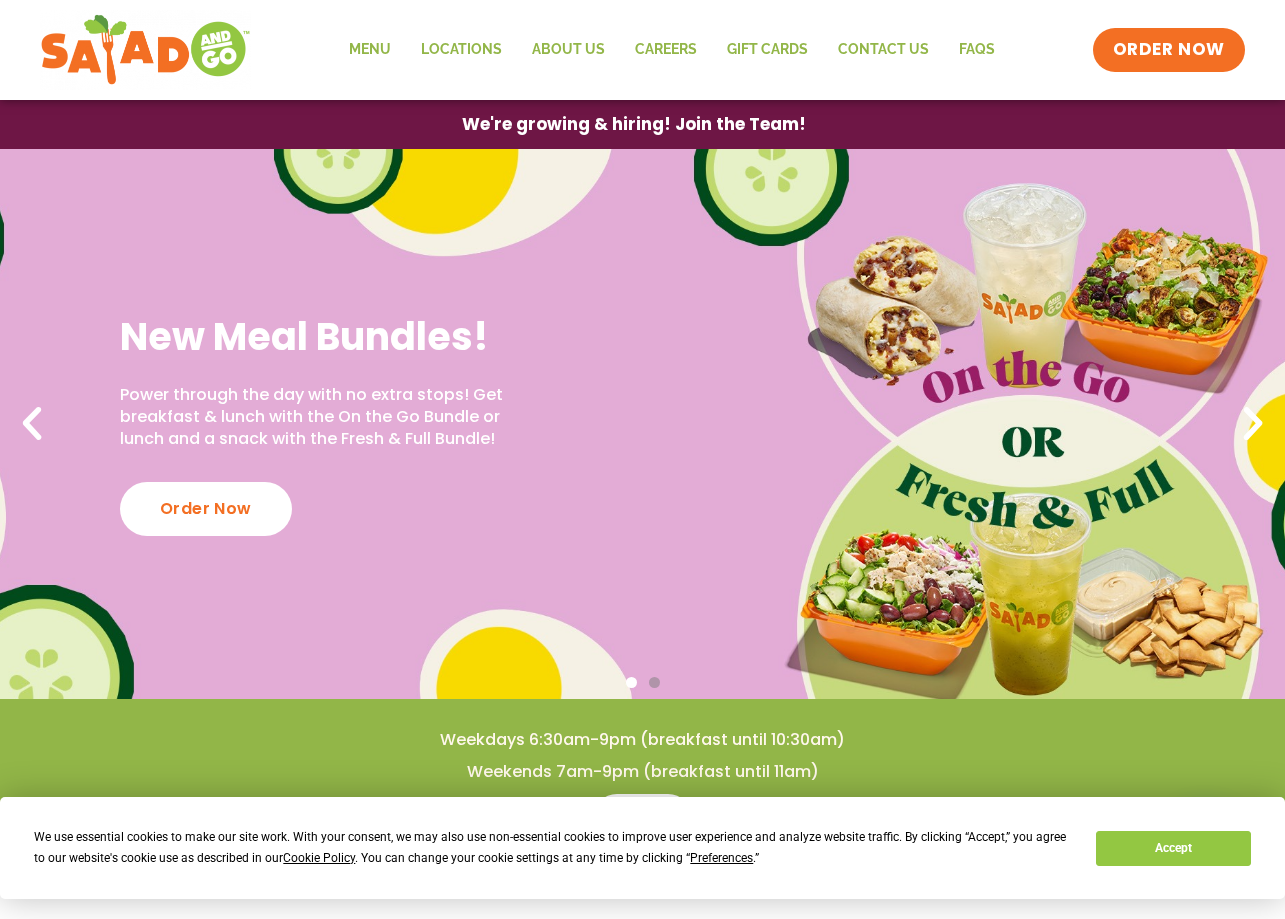 scroll, scrollTop: 0, scrollLeft: 0, axis: both 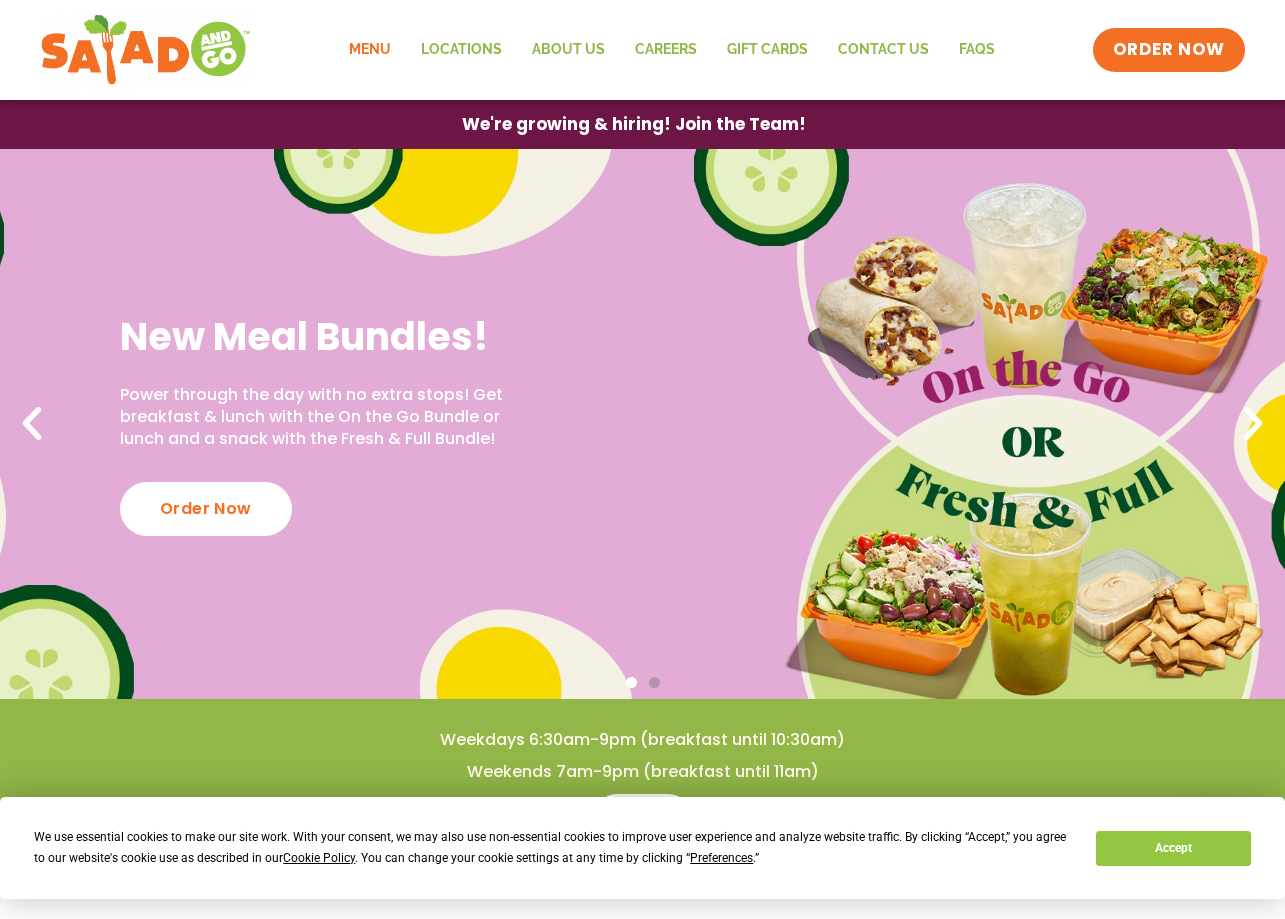 click on "Menu" 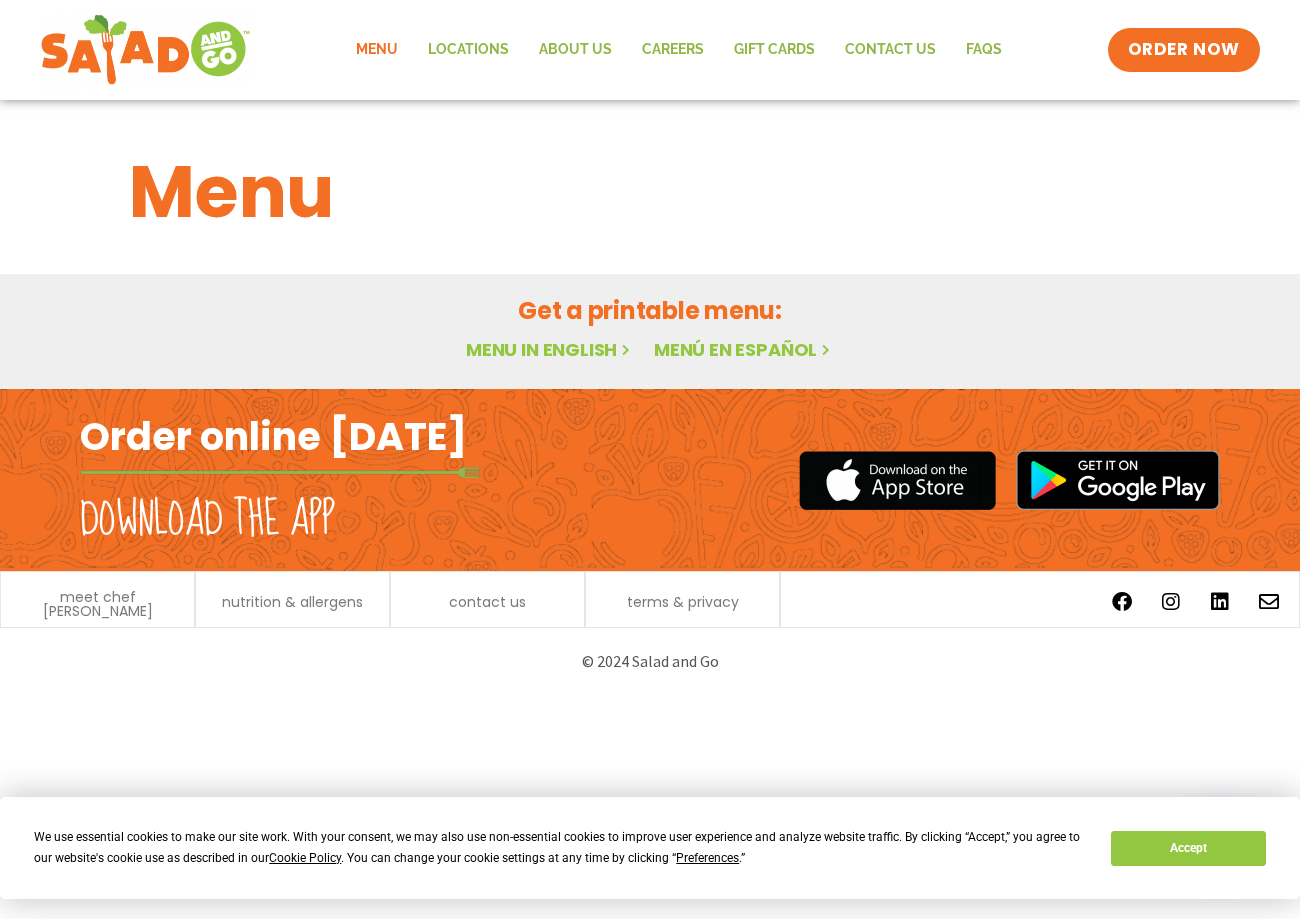 scroll, scrollTop: 0, scrollLeft: 0, axis: both 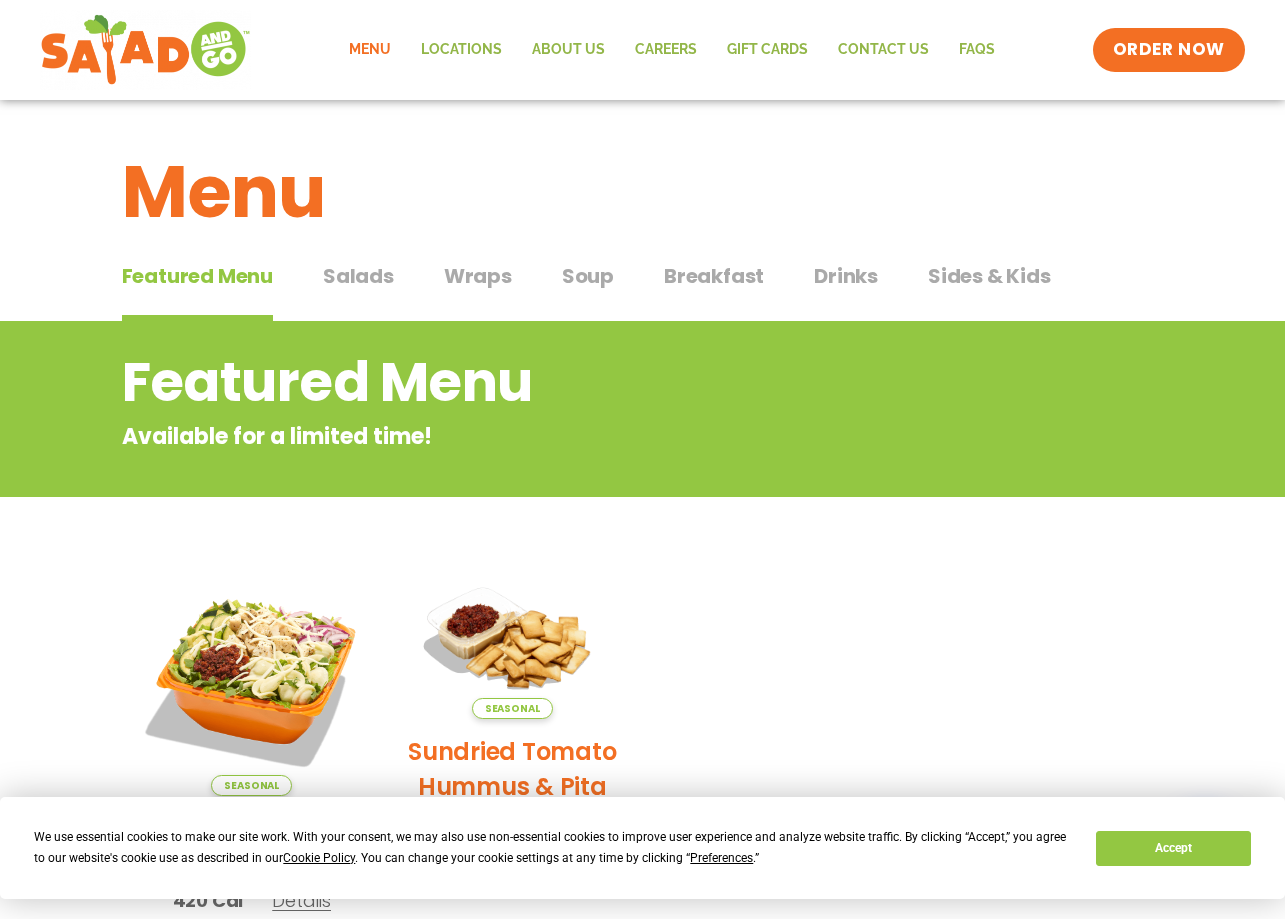 click on "Breakfast" at bounding box center [714, 276] 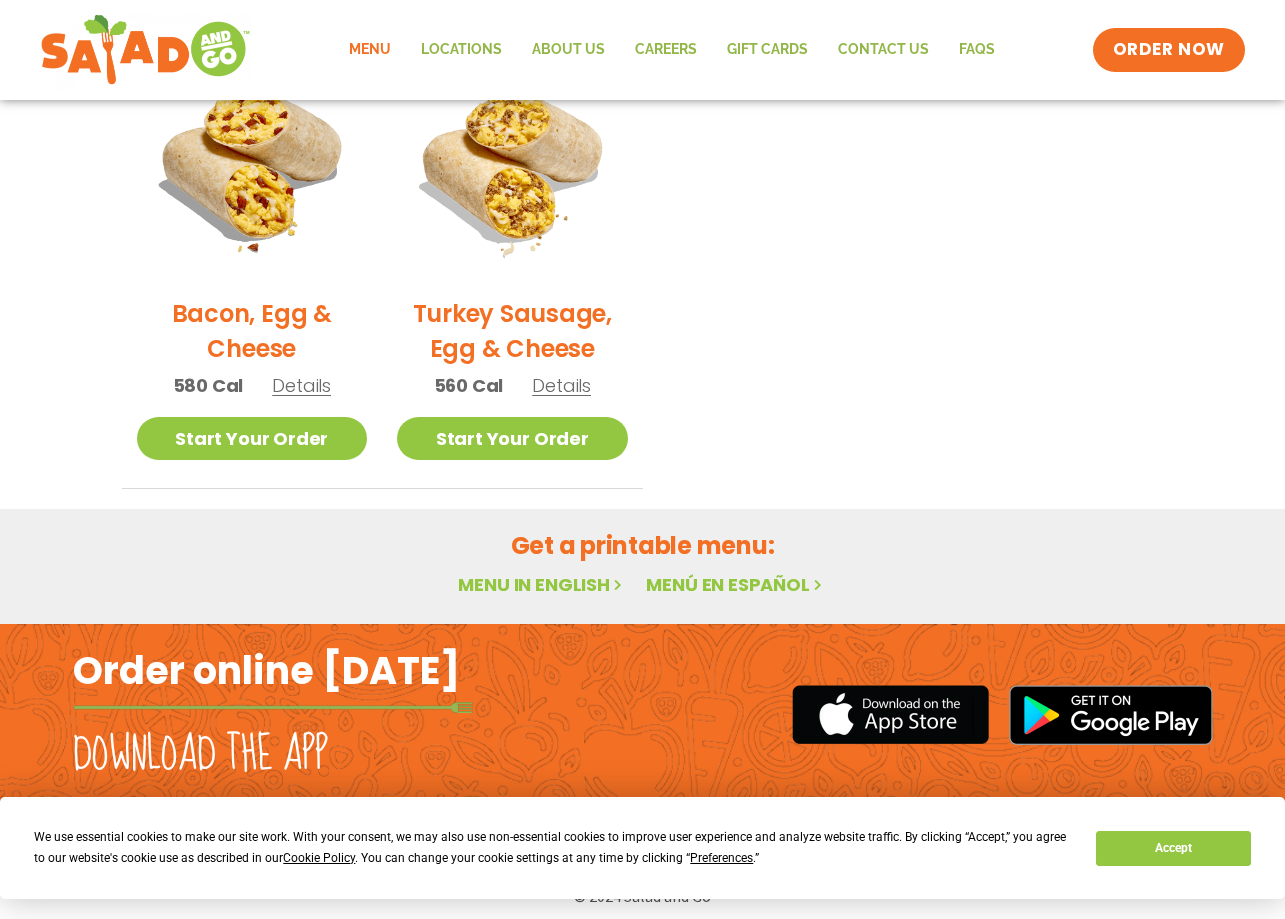 scroll, scrollTop: 1026, scrollLeft: 0, axis: vertical 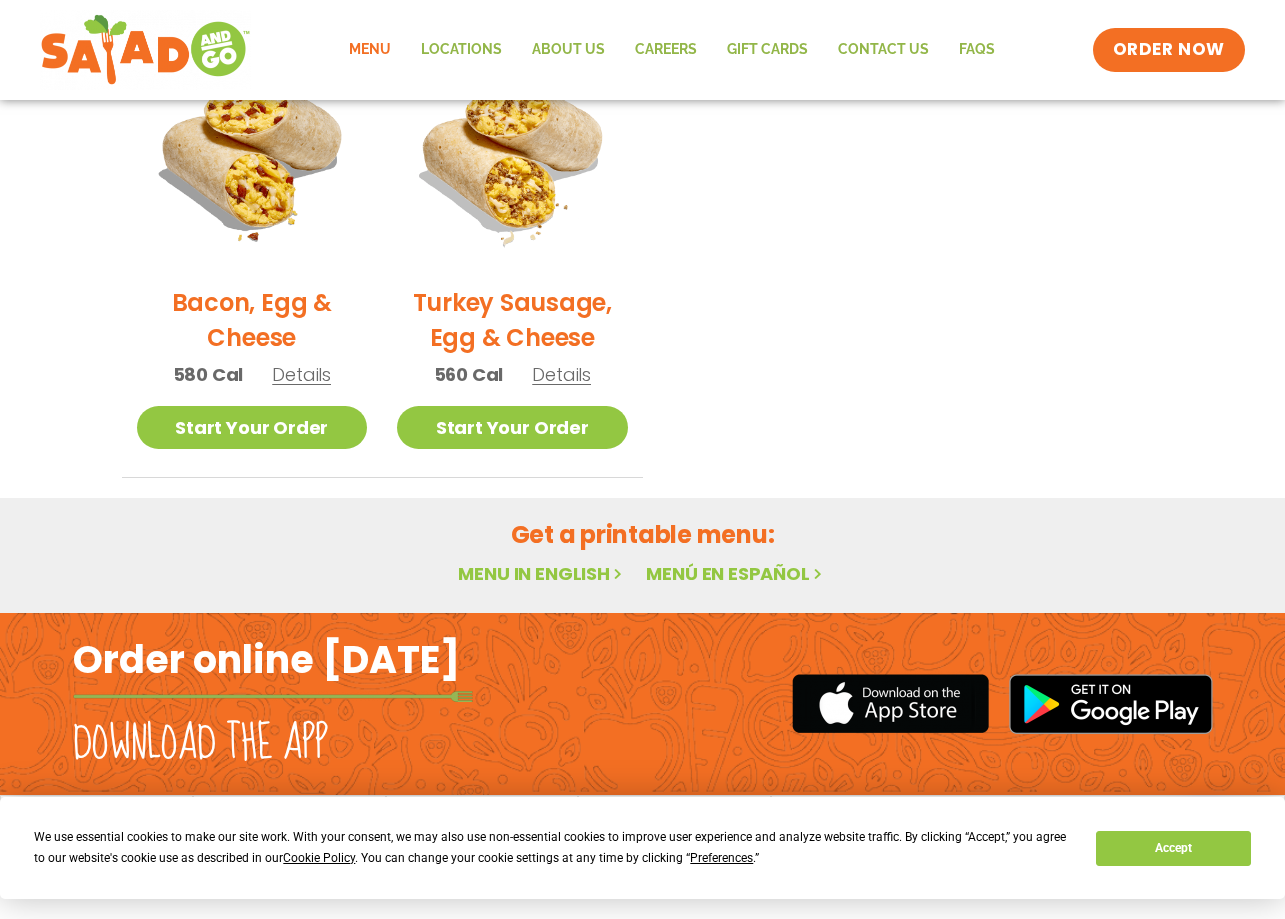 click on "Menu in English" at bounding box center [542, 573] 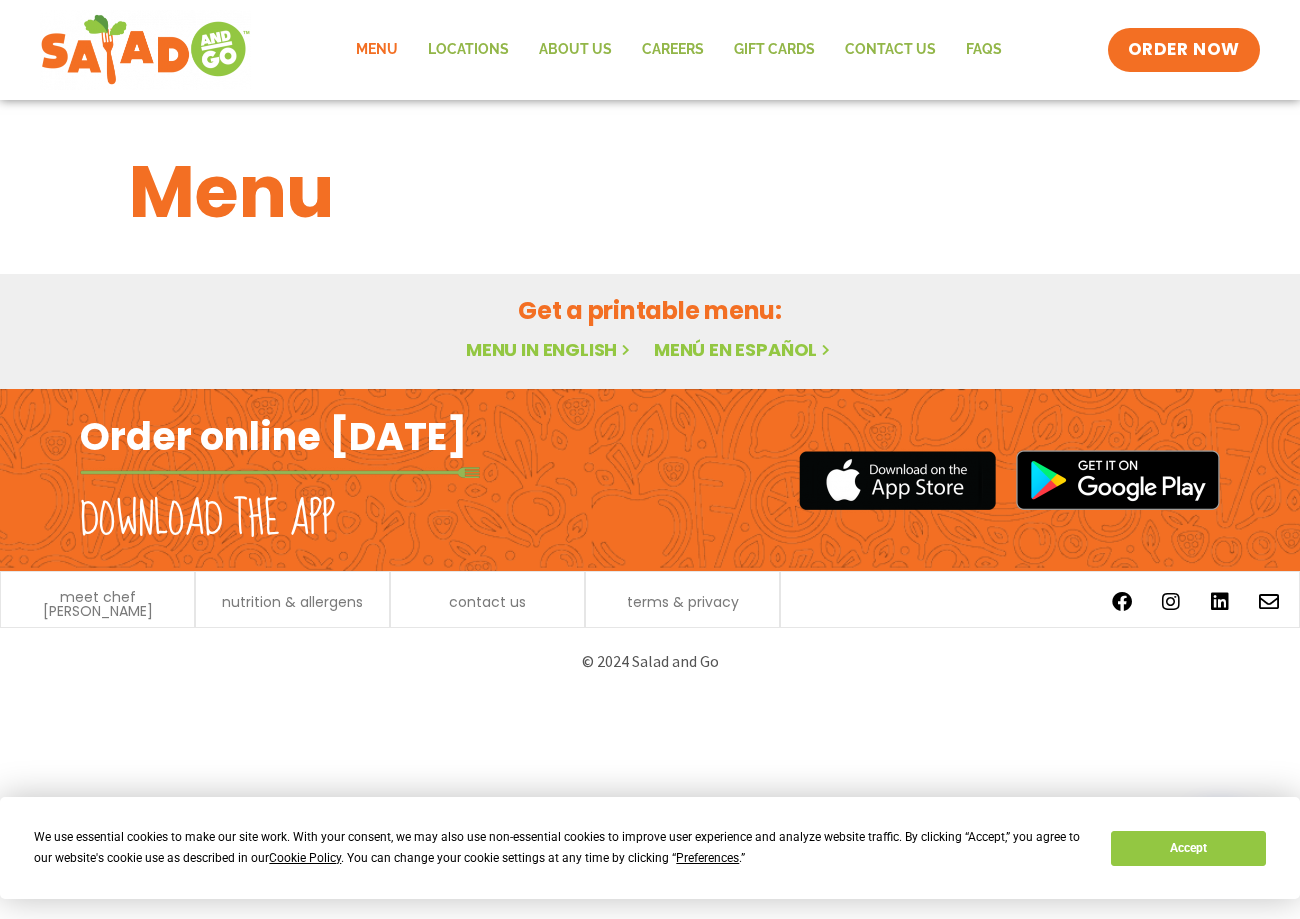 scroll, scrollTop: 0, scrollLeft: 0, axis: both 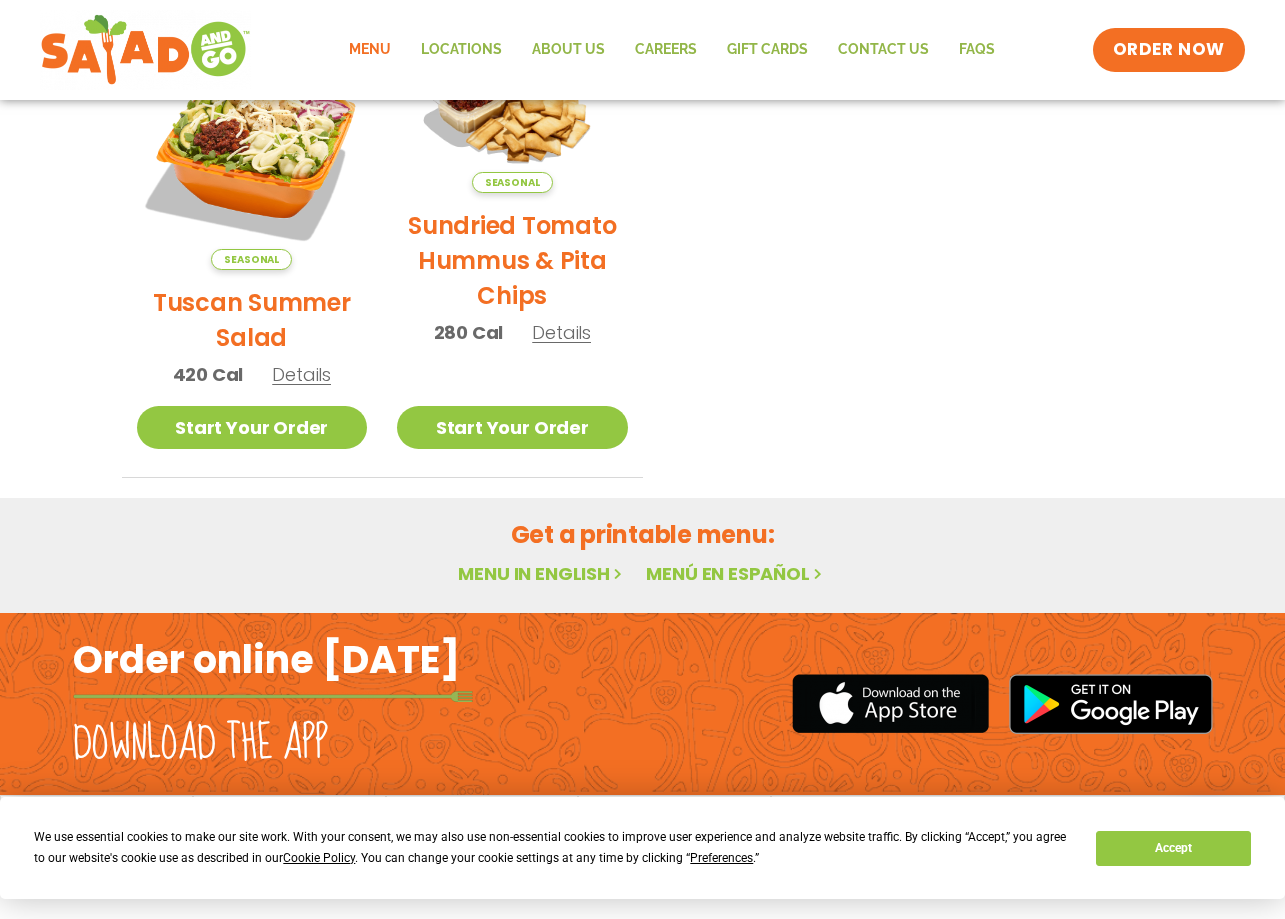 click on "Menu in English" at bounding box center [542, 573] 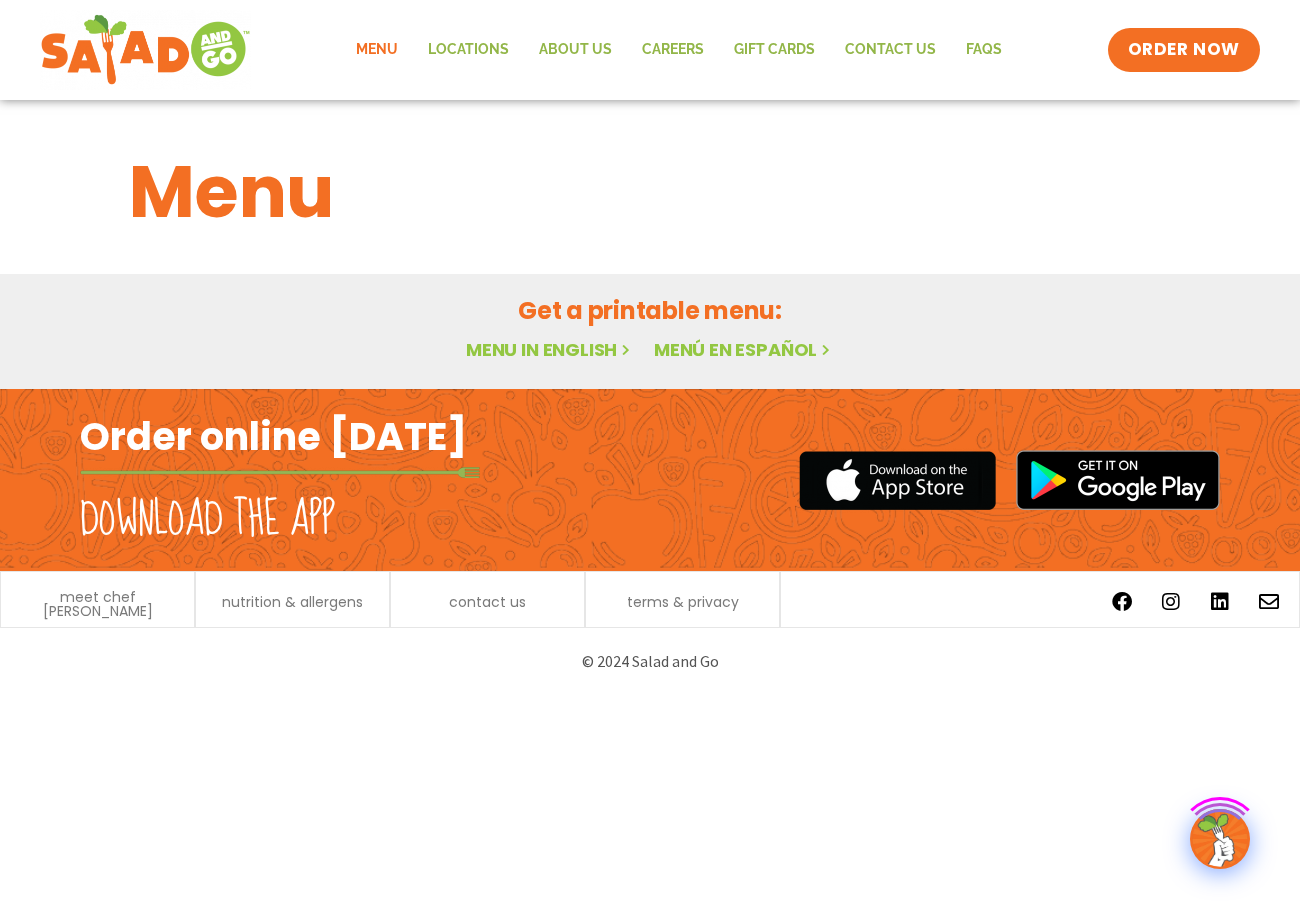 scroll, scrollTop: 0, scrollLeft: 0, axis: both 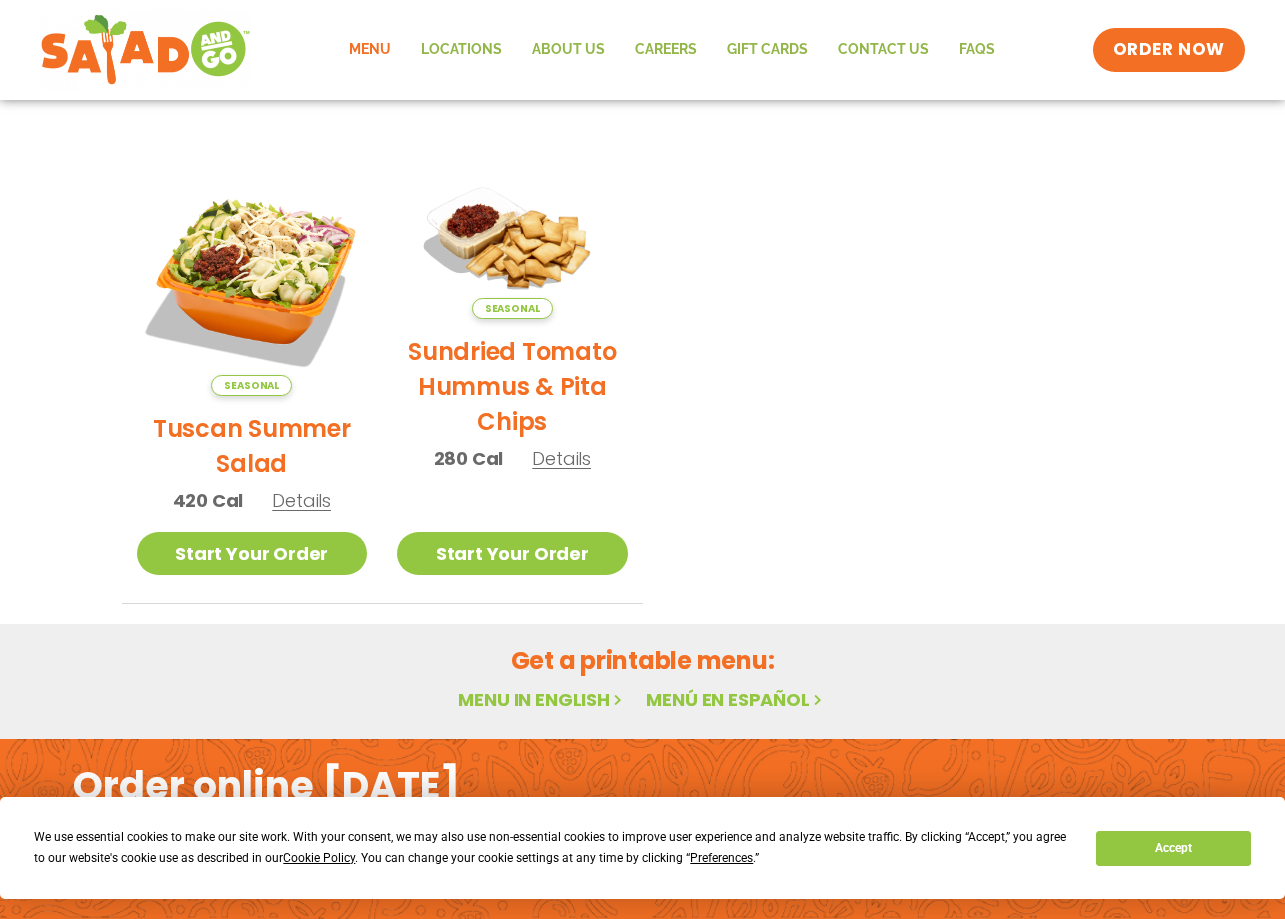 click on "Details" at bounding box center [561, 458] 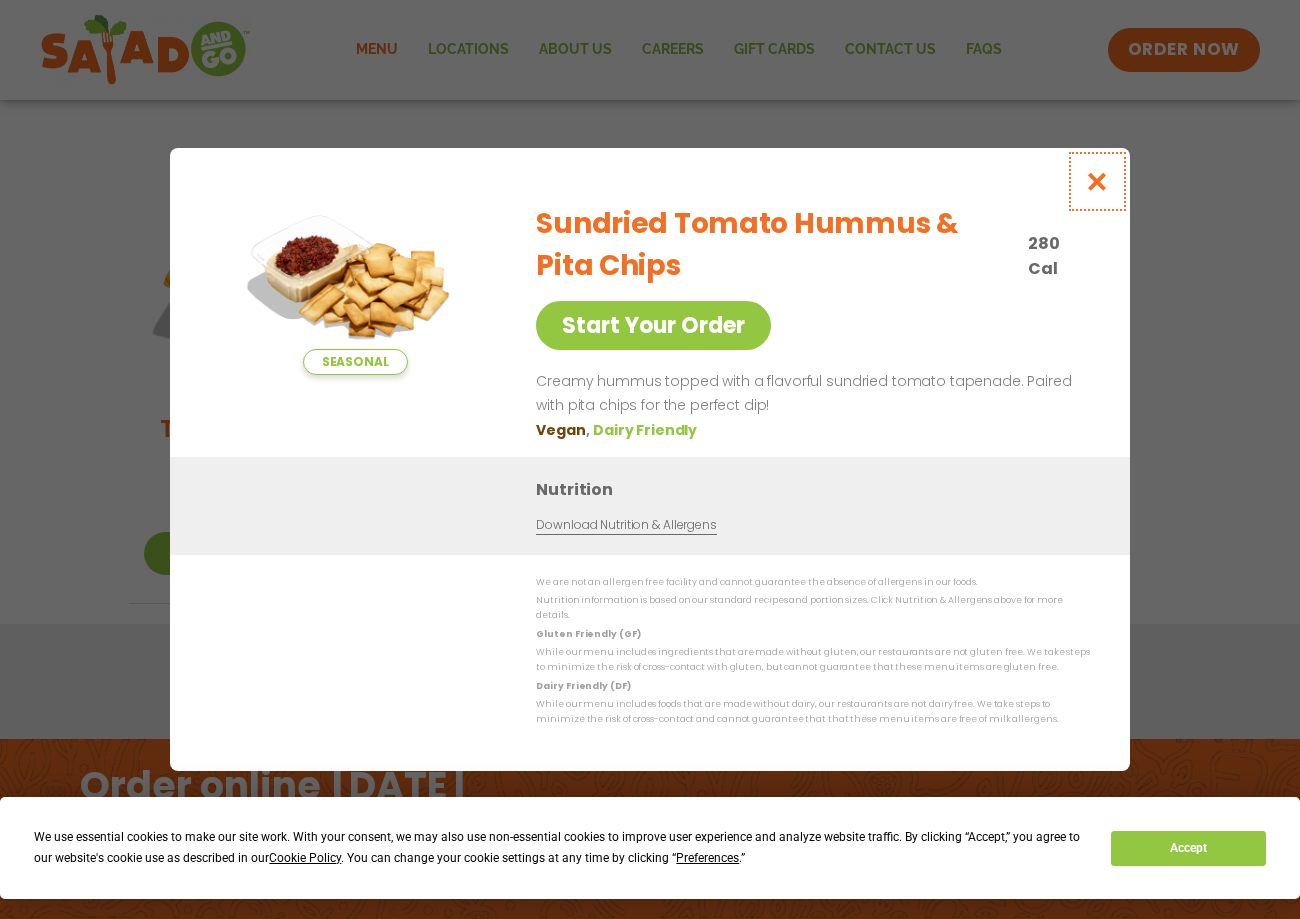 click at bounding box center (1097, 181) 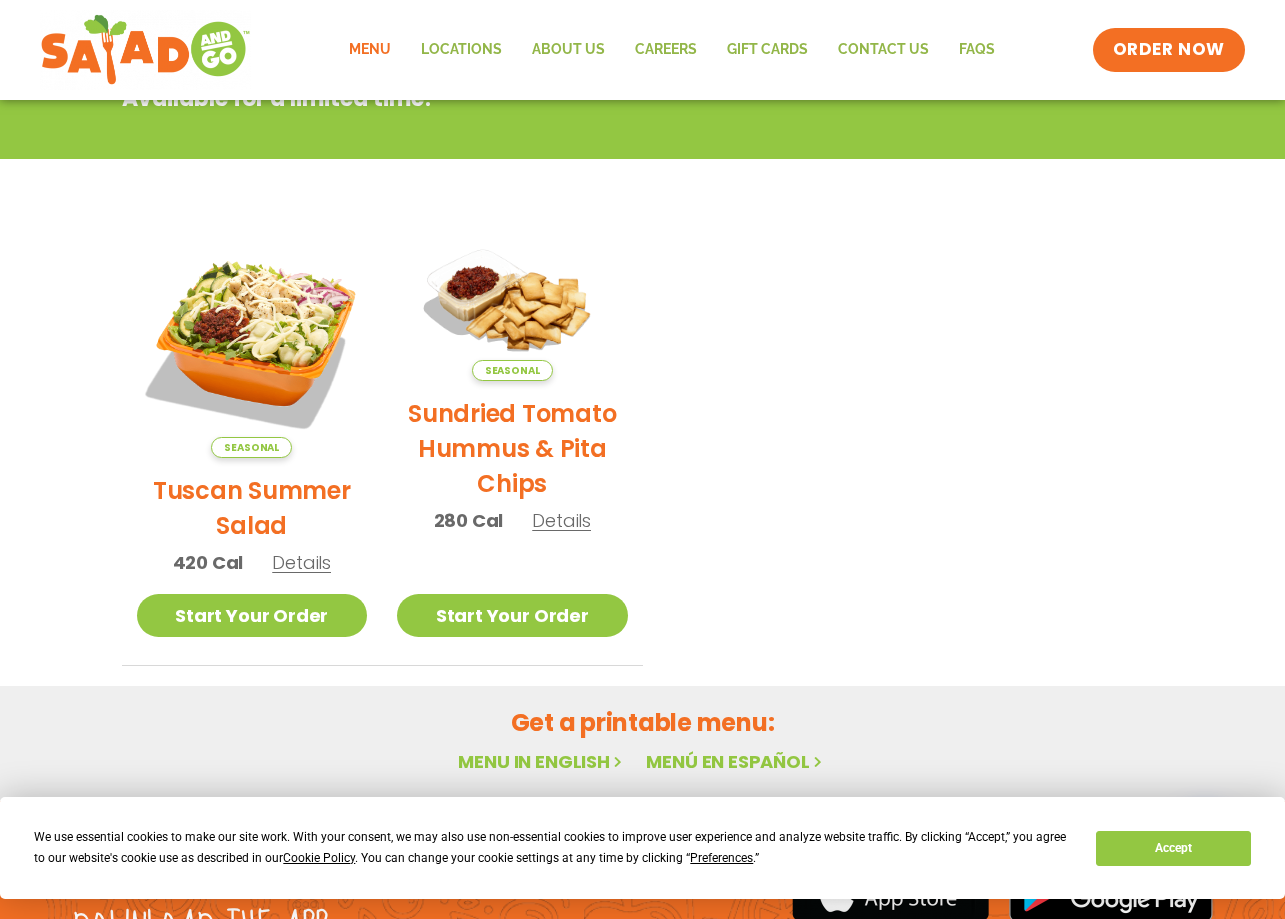 scroll, scrollTop: 321, scrollLeft: 0, axis: vertical 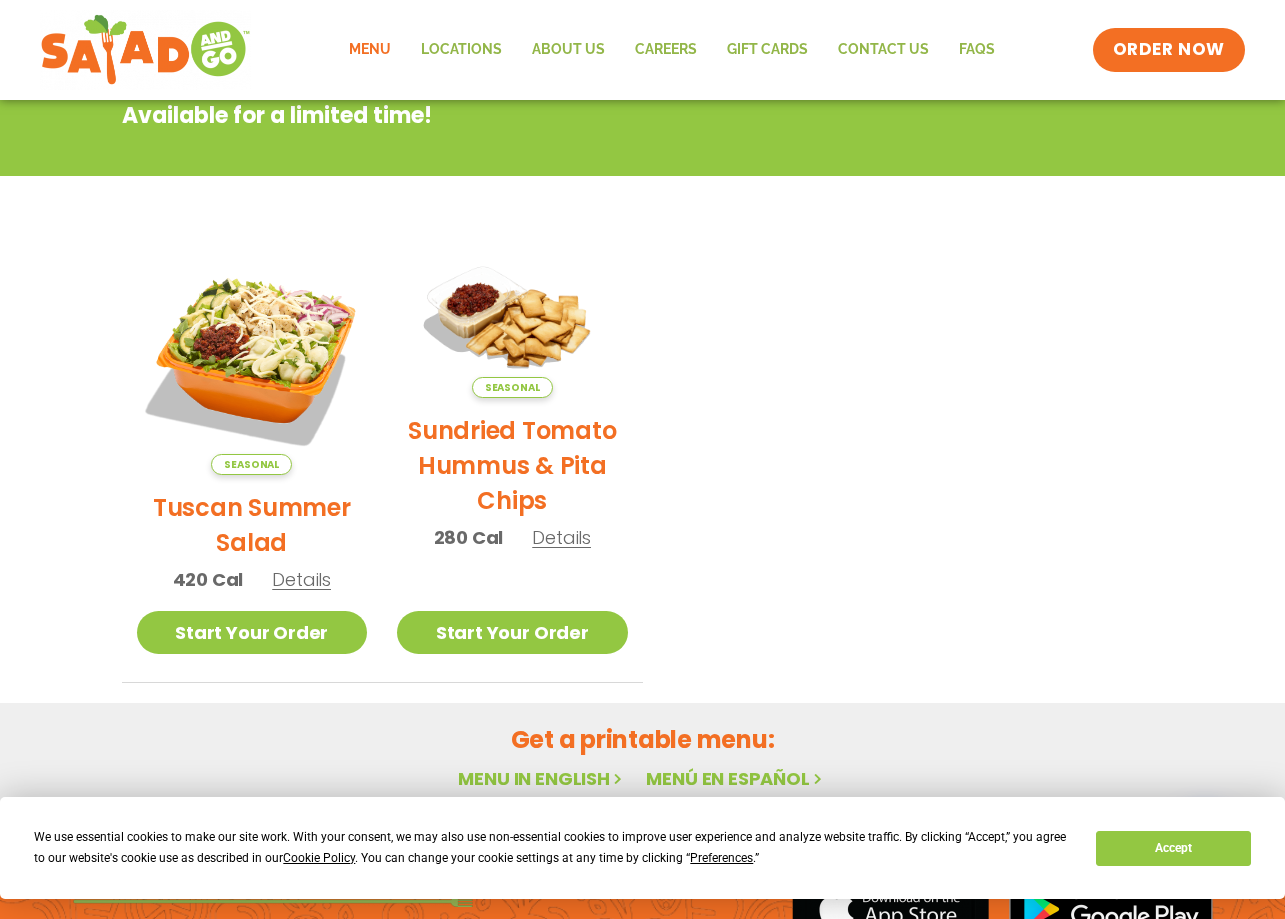 click on "Menu" 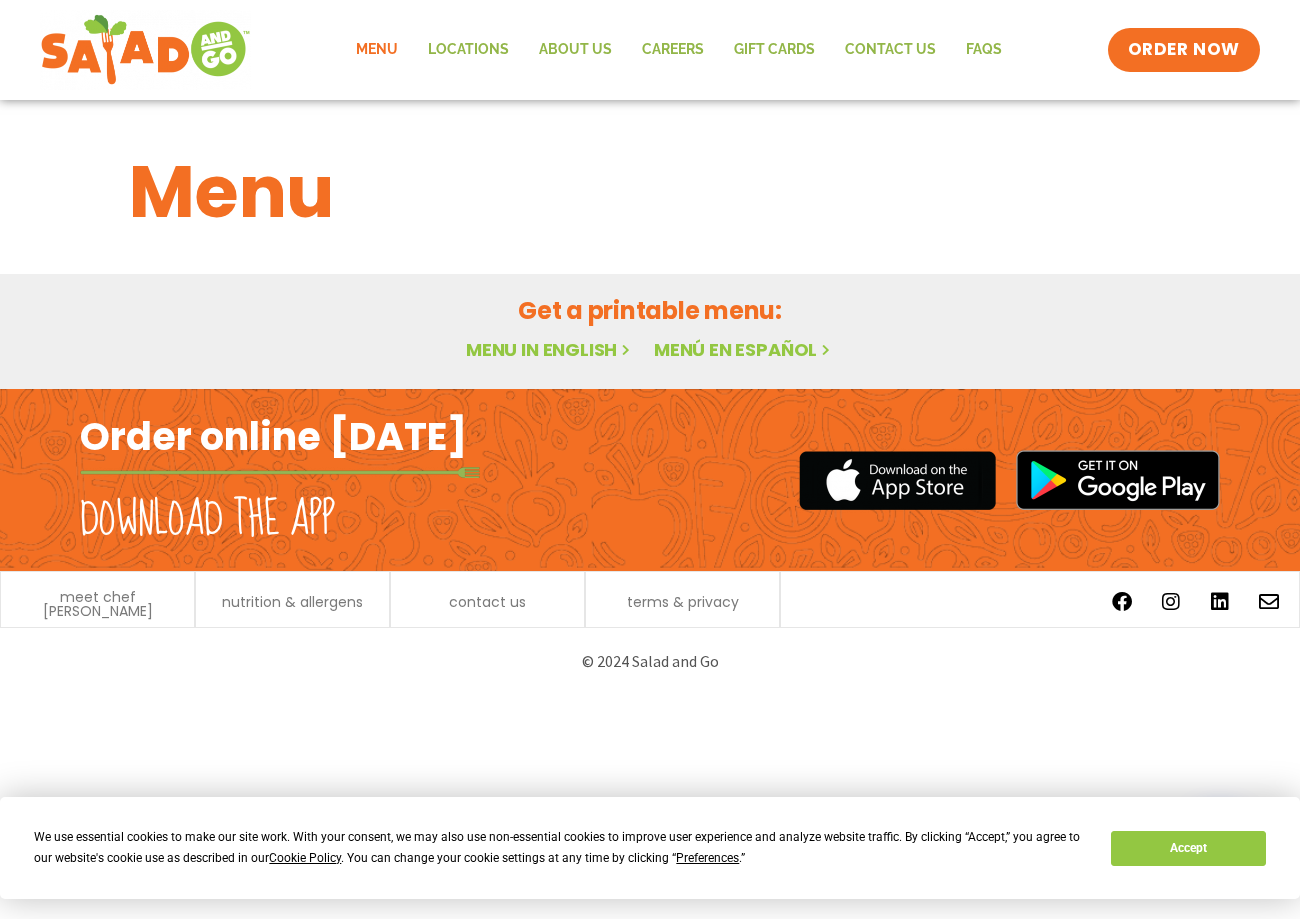 scroll, scrollTop: 0, scrollLeft: 0, axis: both 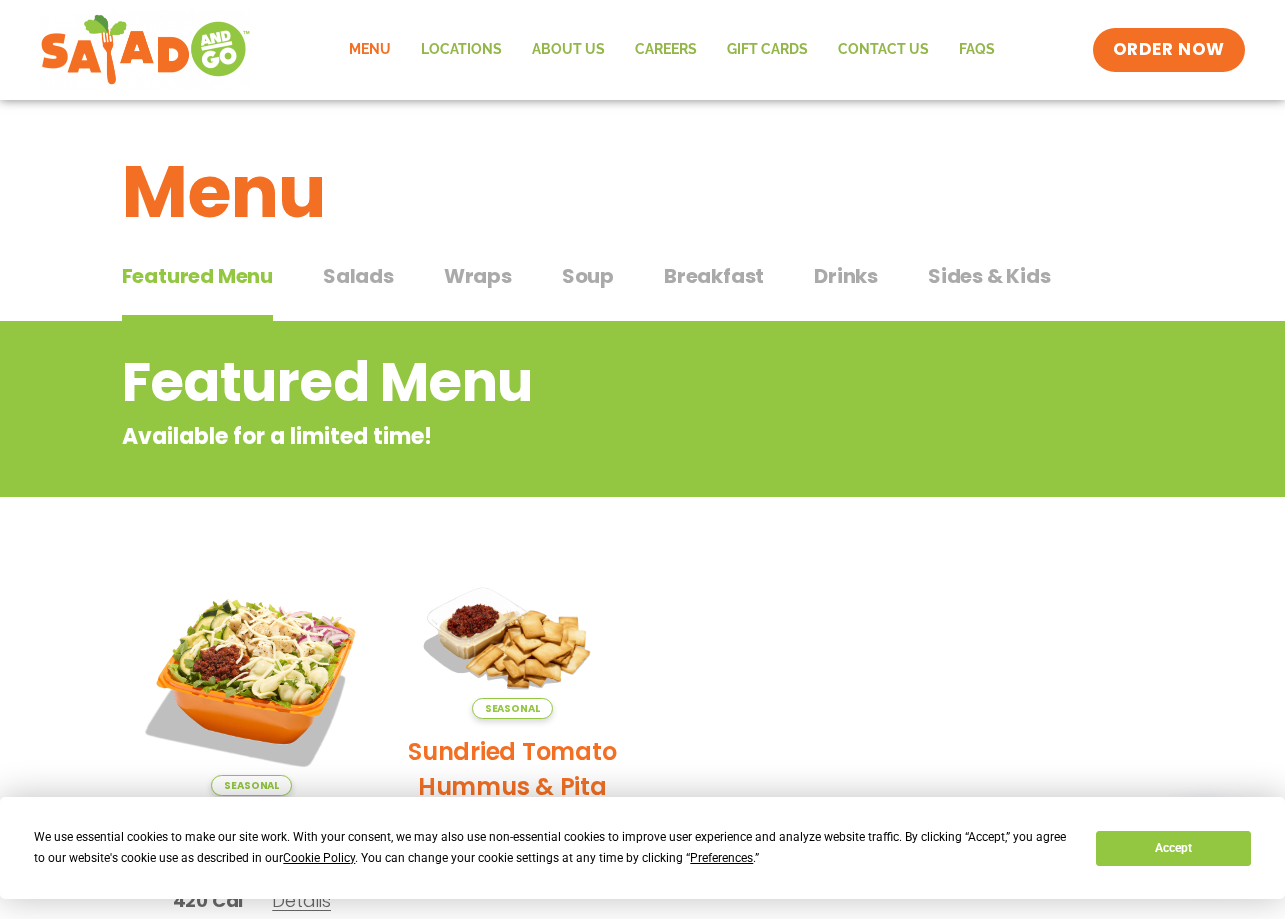 click on "Salads" at bounding box center (358, 276) 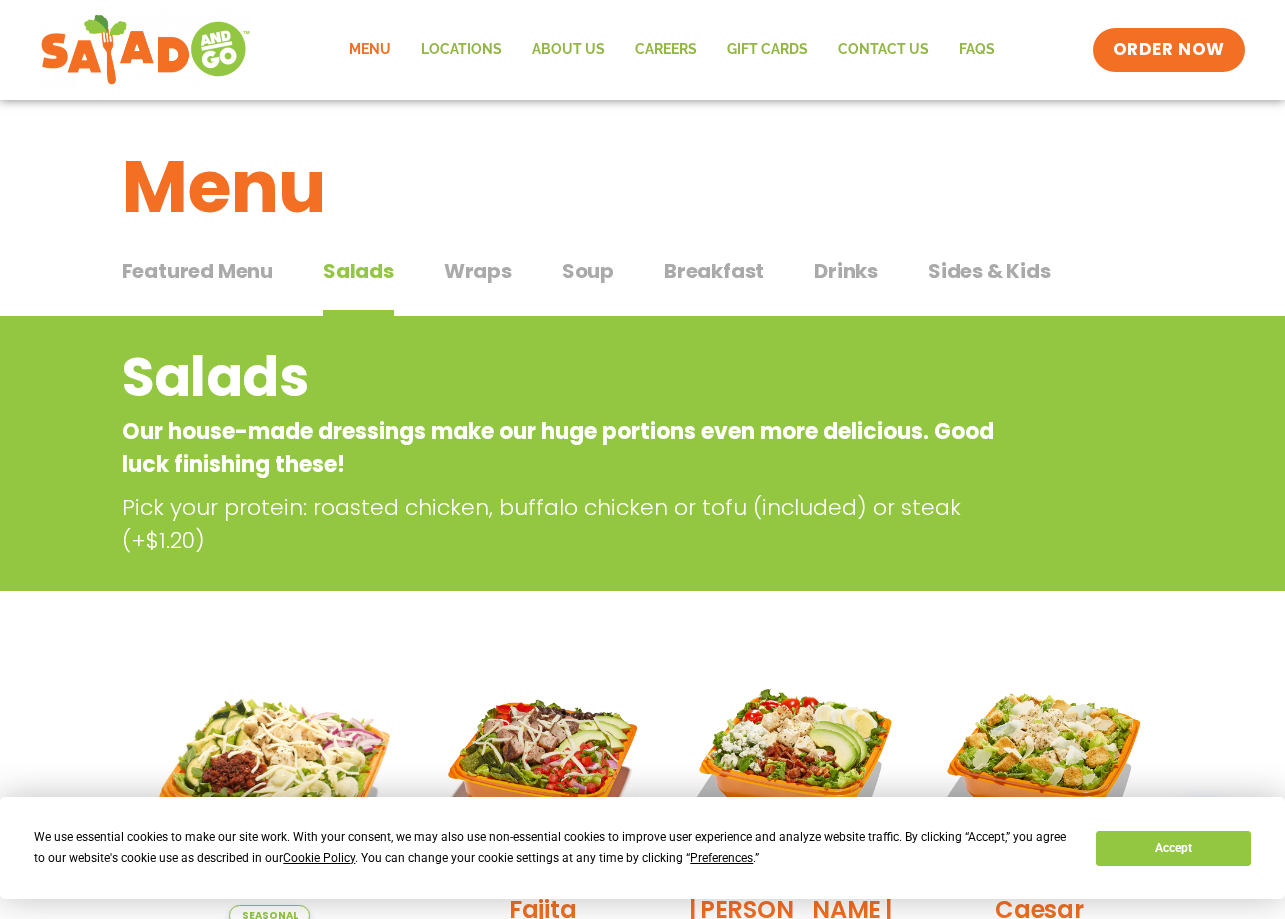 scroll, scrollTop: 0, scrollLeft: 0, axis: both 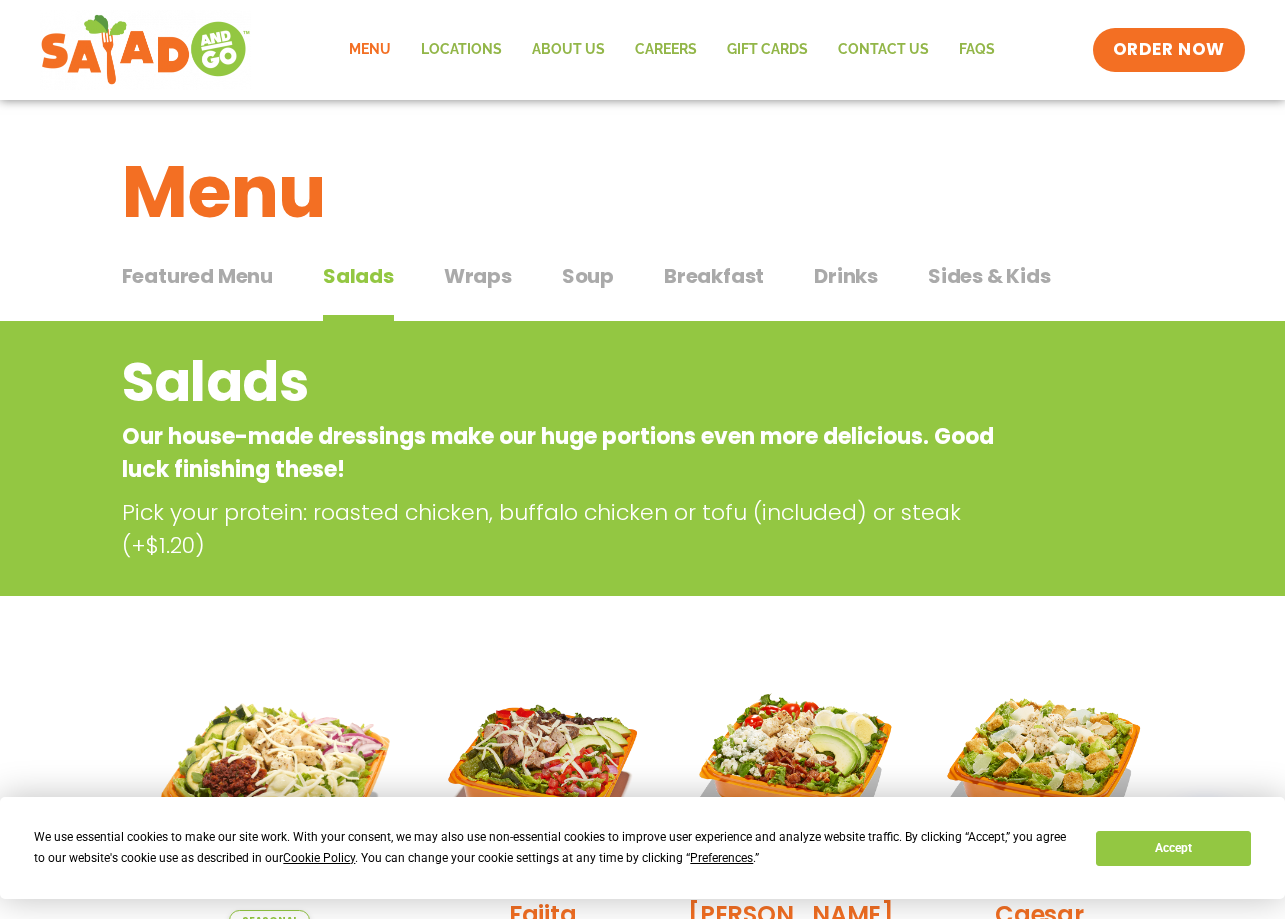 click on "Wraps" at bounding box center (478, 276) 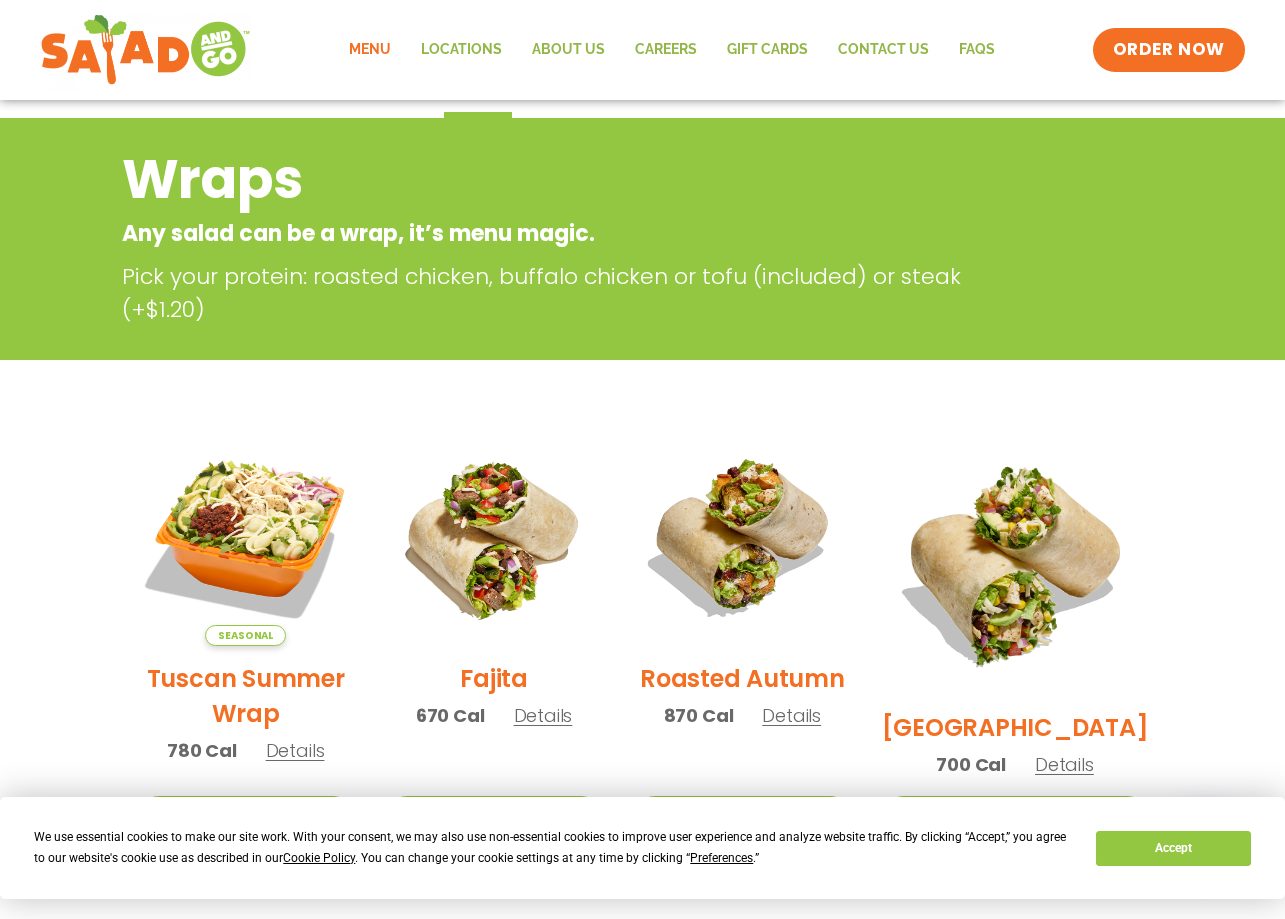 scroll, scrollTop: 0, scrollLeft: 0, axis: both 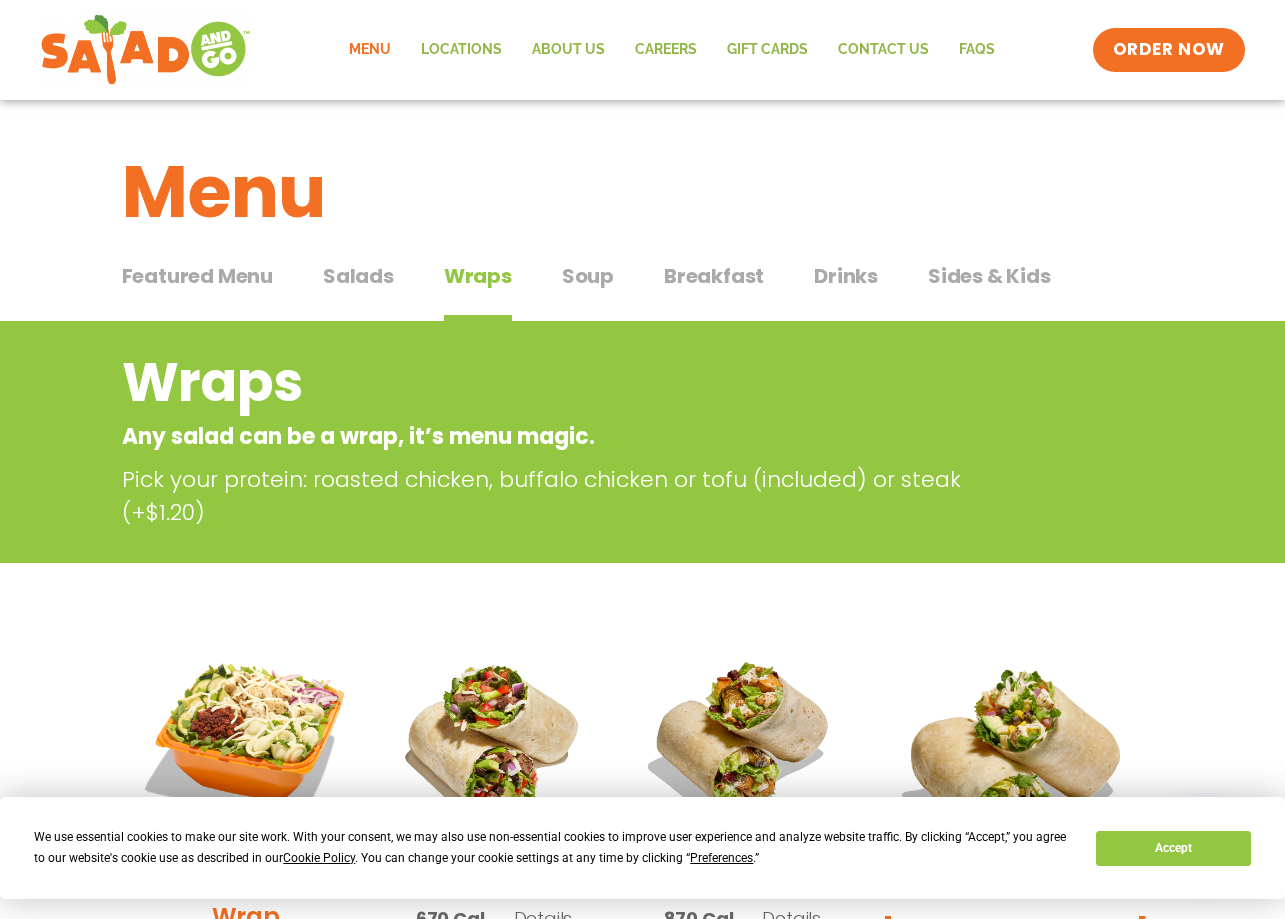 click on "Soup" at bounding box center (588, 276) 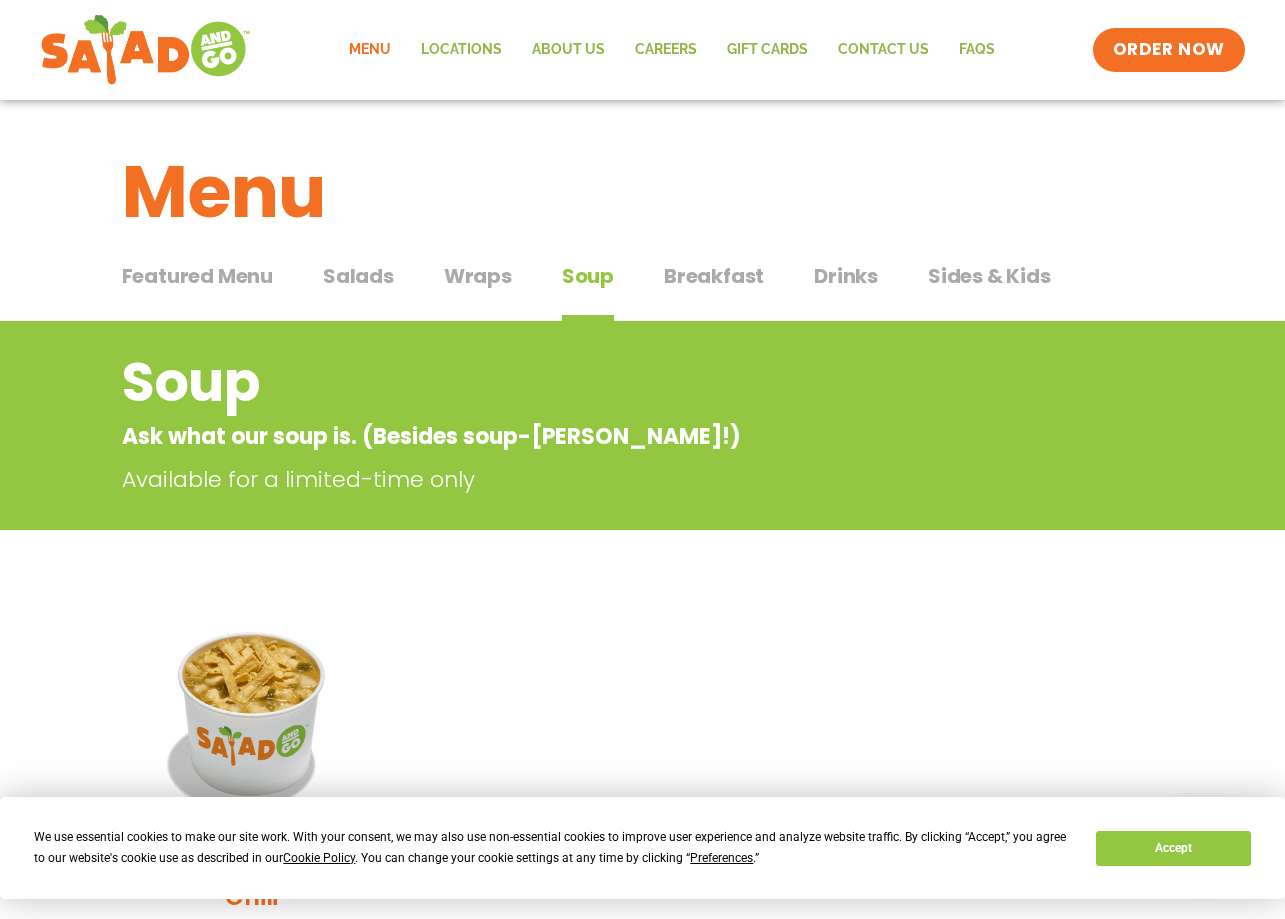 click on "Breakfast" at bounding box center [714, 276] 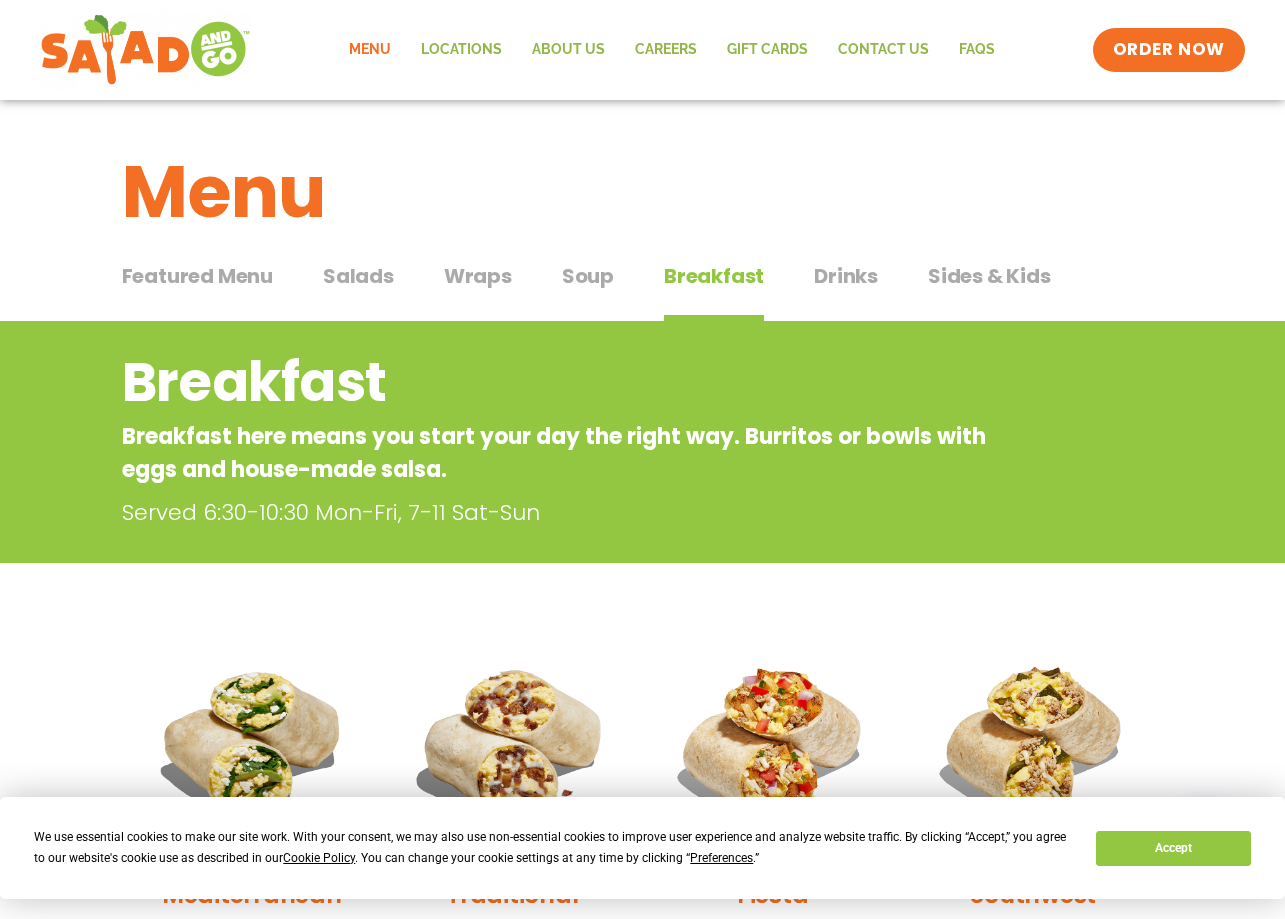 click on "Sides & Kids" at bounding box center [989, 276] 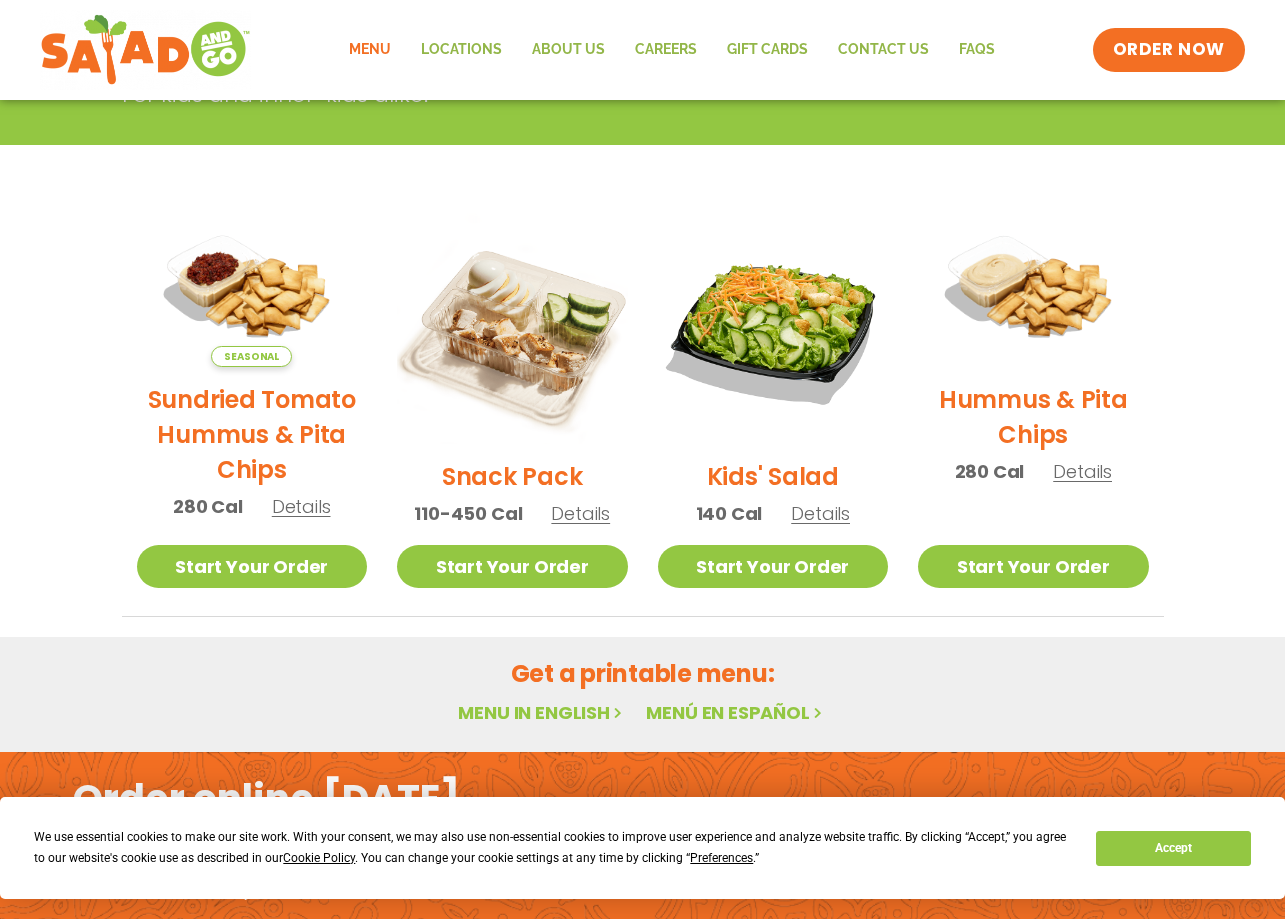 scroll, scrollTop: 524, scrollLeft: 0, axis: vertical 